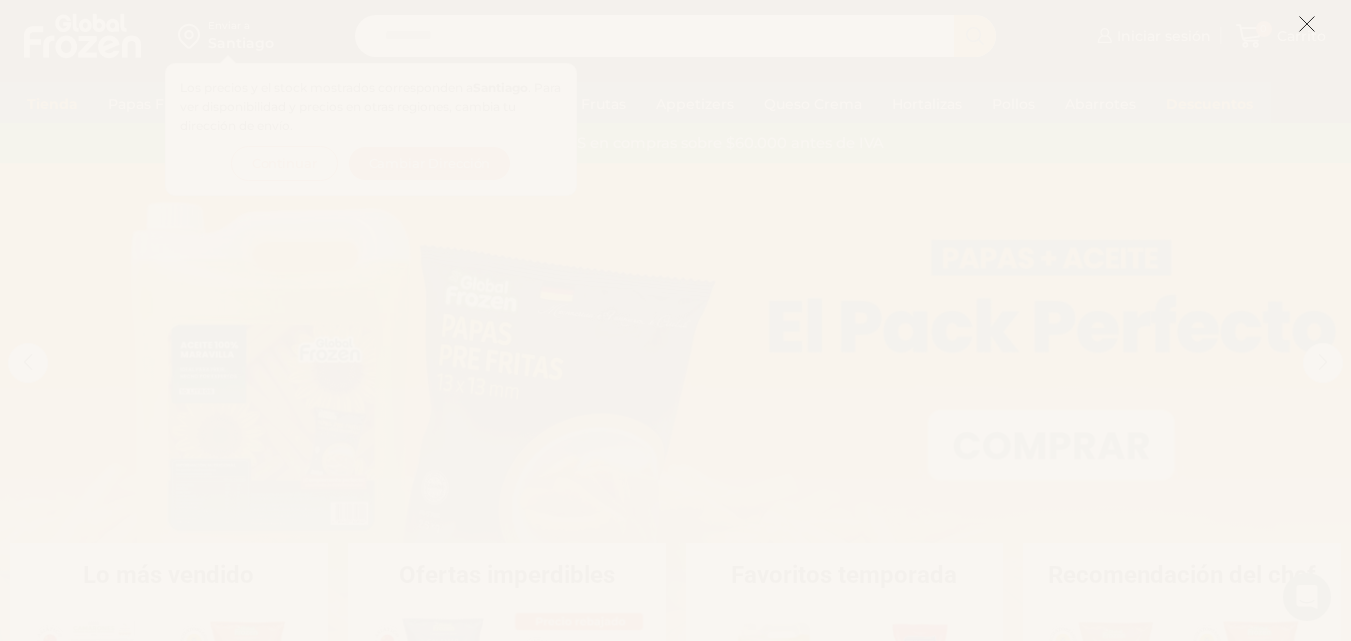 scroll, scrollTop: 0, scrollLeft: 0, axis: both 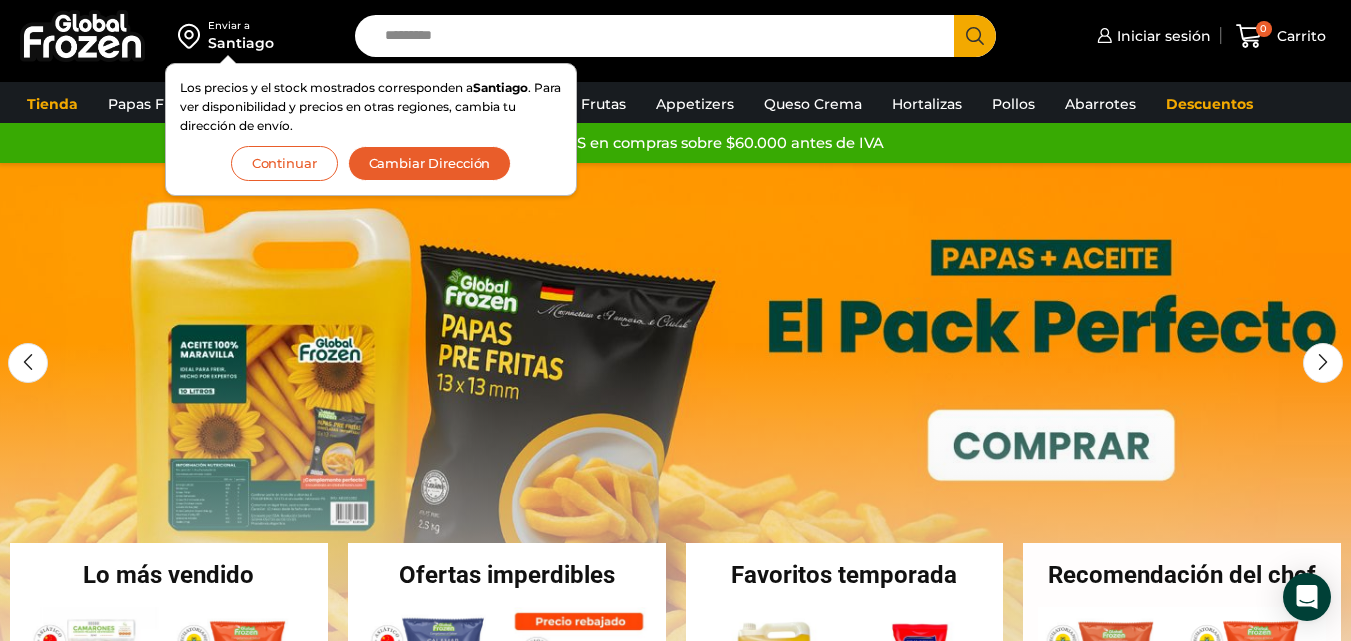 click on "Continuar" at bounding box center (284, 163) 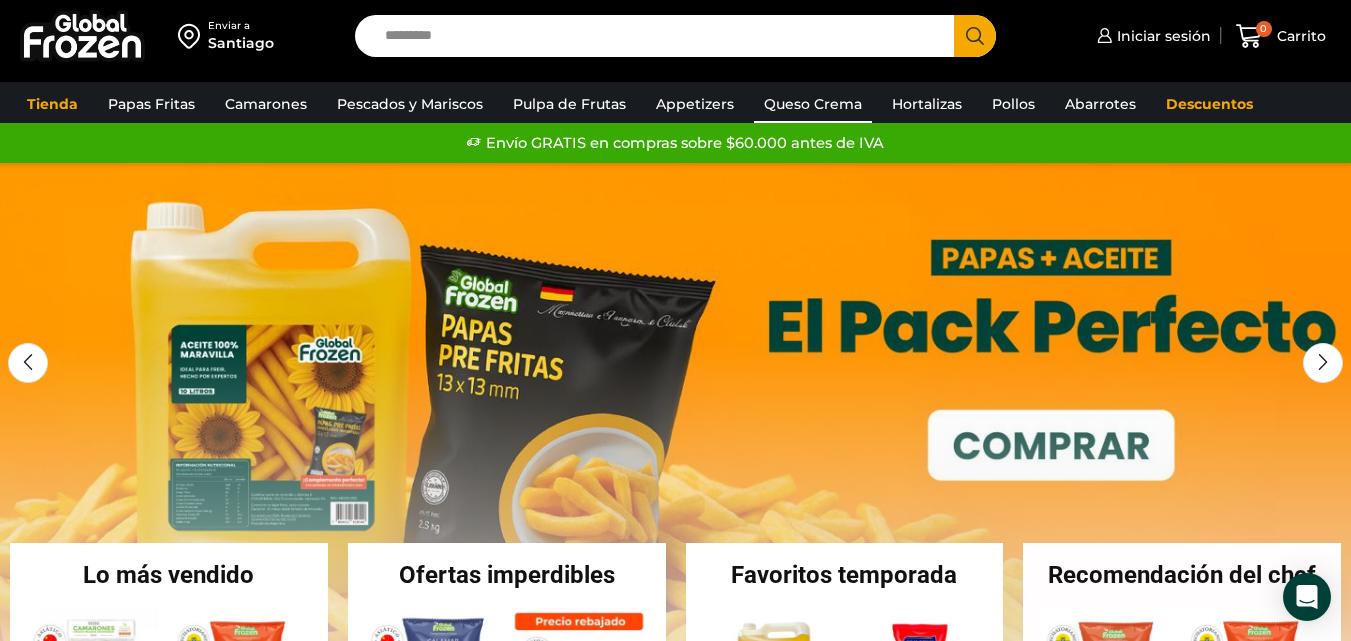 click on "Queso Crema" at bounding box center (813, 104) 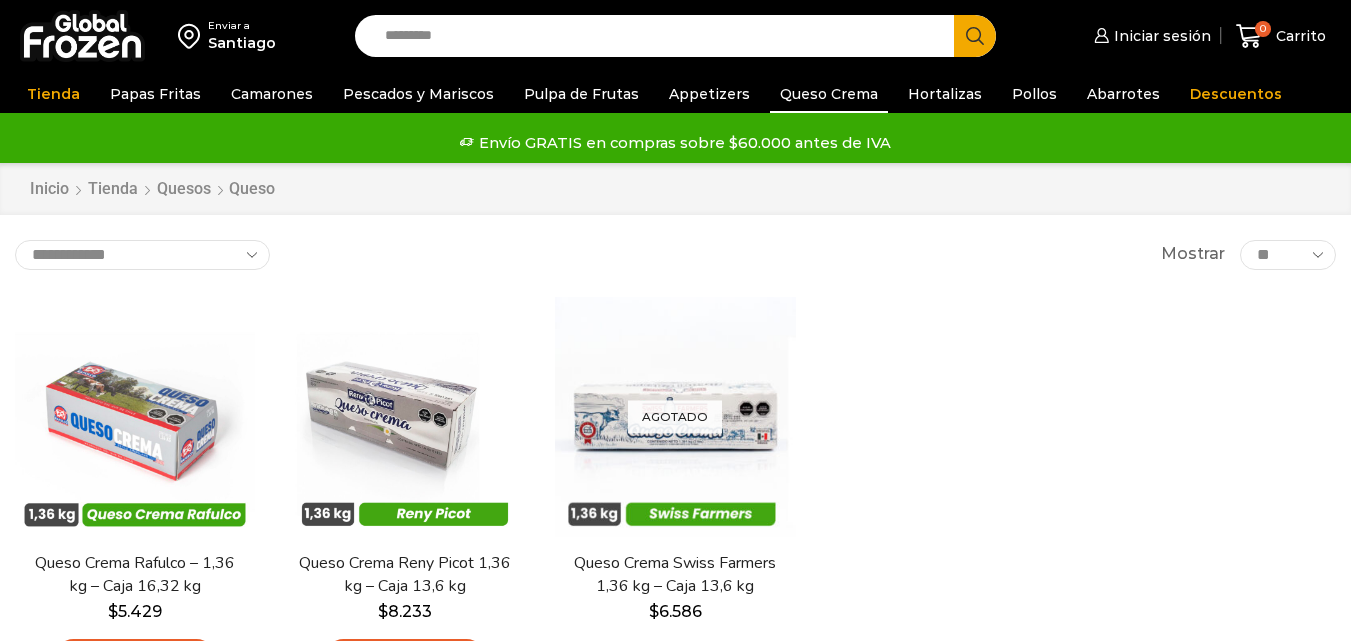 scroll, scrollTop: 0, scrollLeft: 0, axis: both 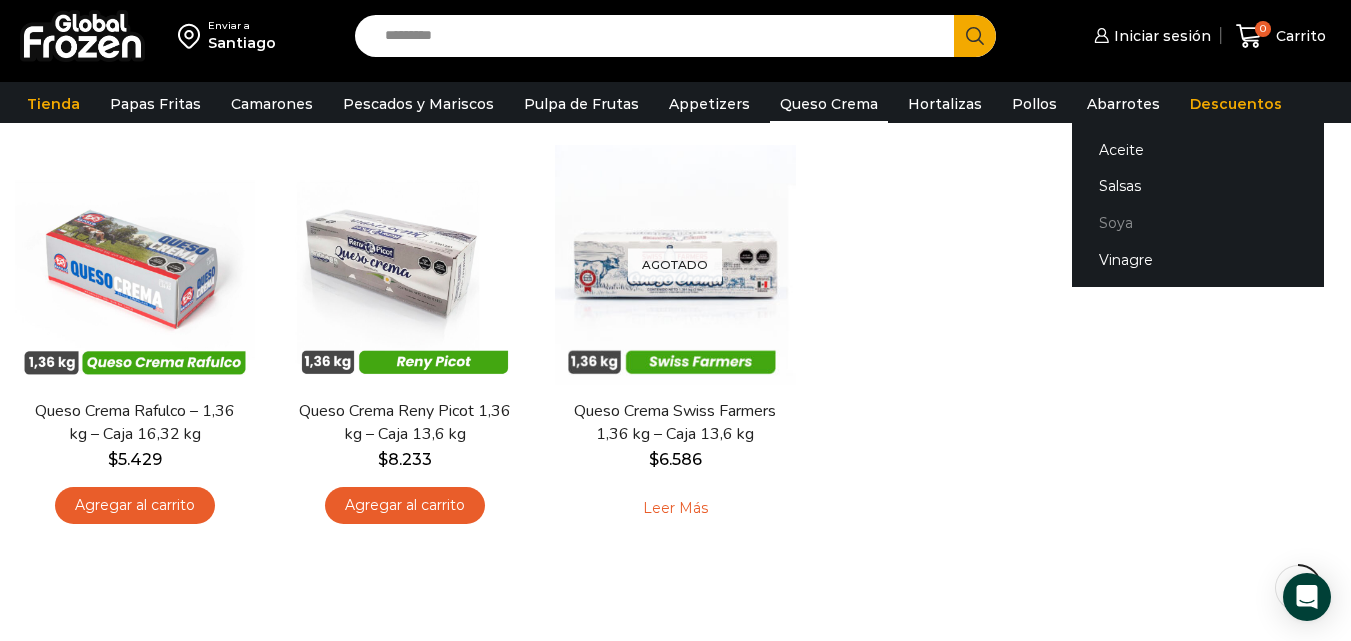 click on "Soya" at bounding box center [1198, 223] 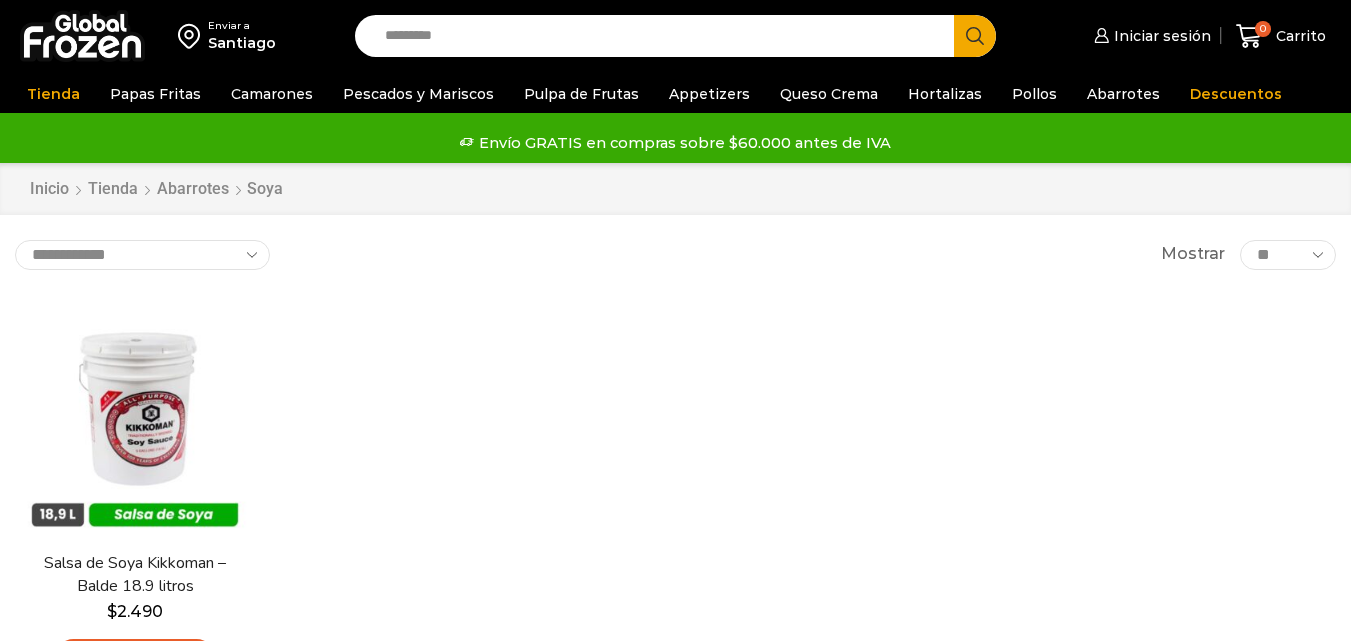 scroll, scrollTop: 0, scrollLeft: 0, axis: both 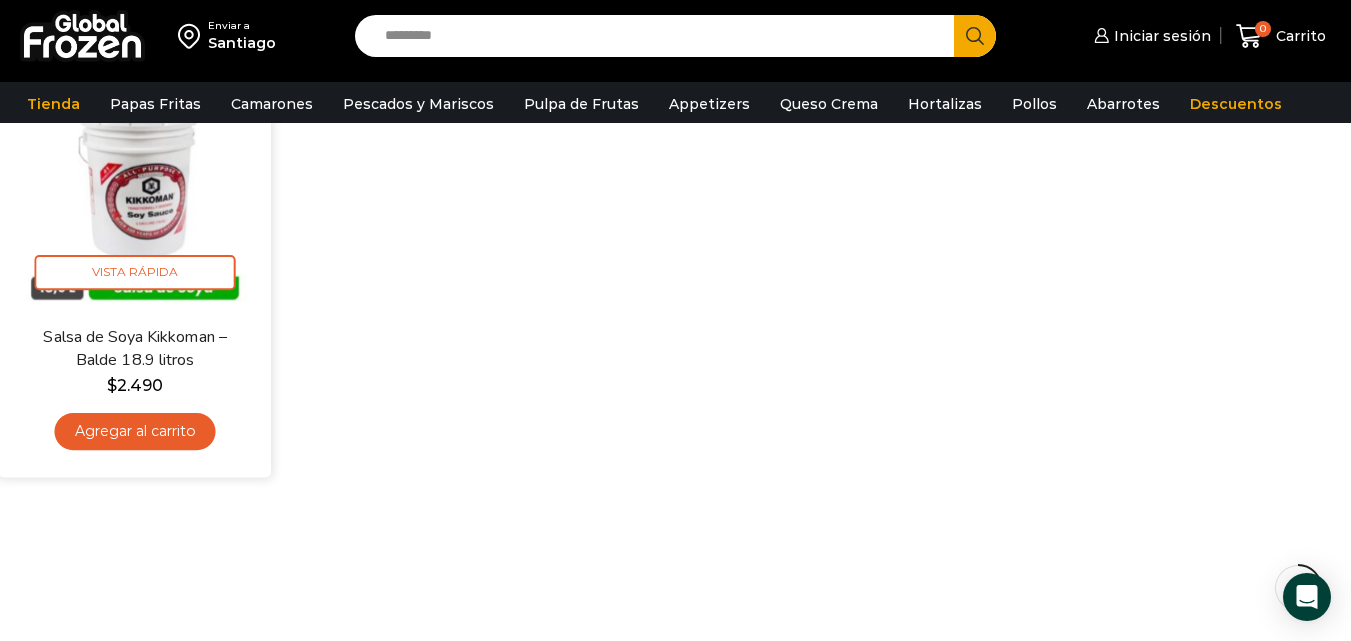 click on "Agregar al carrito" at bounding box center (135, 431) 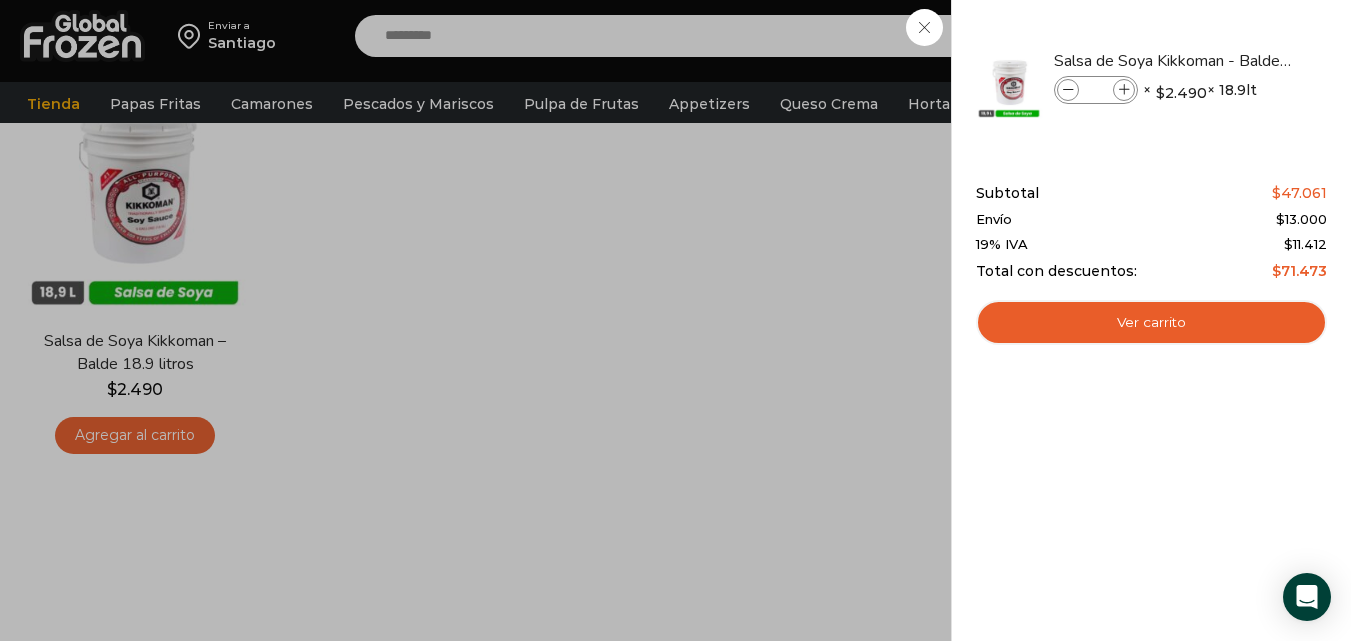 click on "1
Carrito
1
1
Shopping Cart
*" at bounding box center [1281, 36] 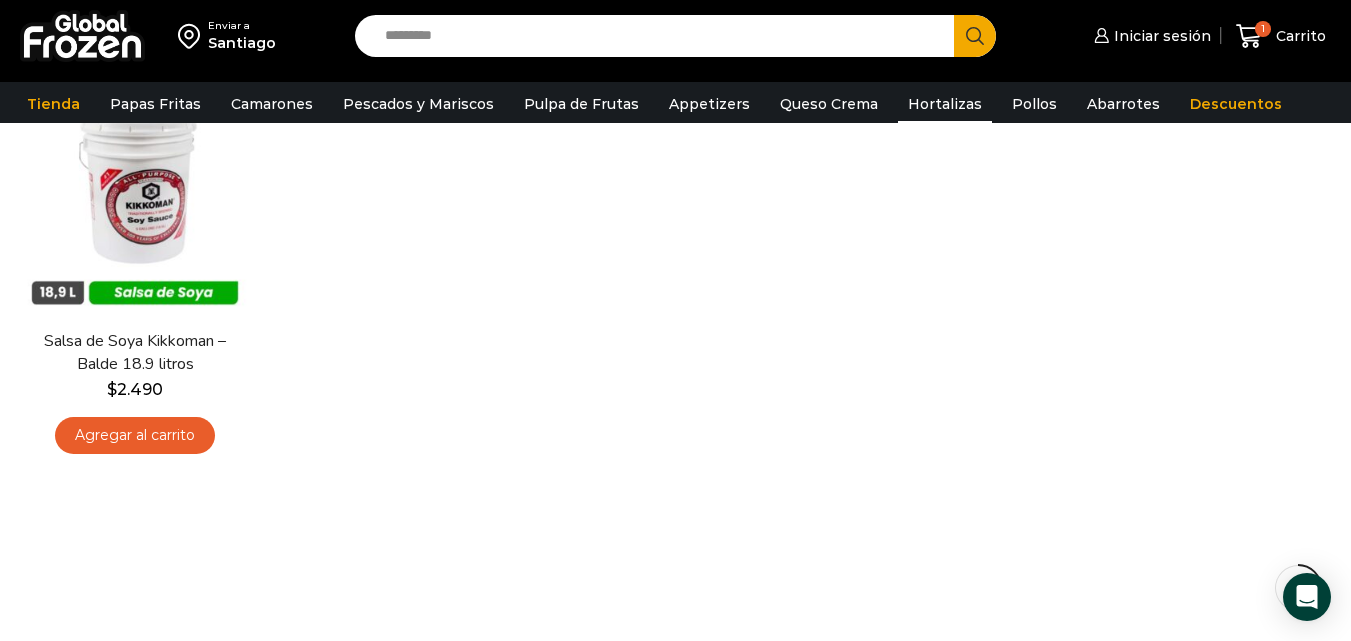 click on "Hortalizas" at bounding box center (945, 104) 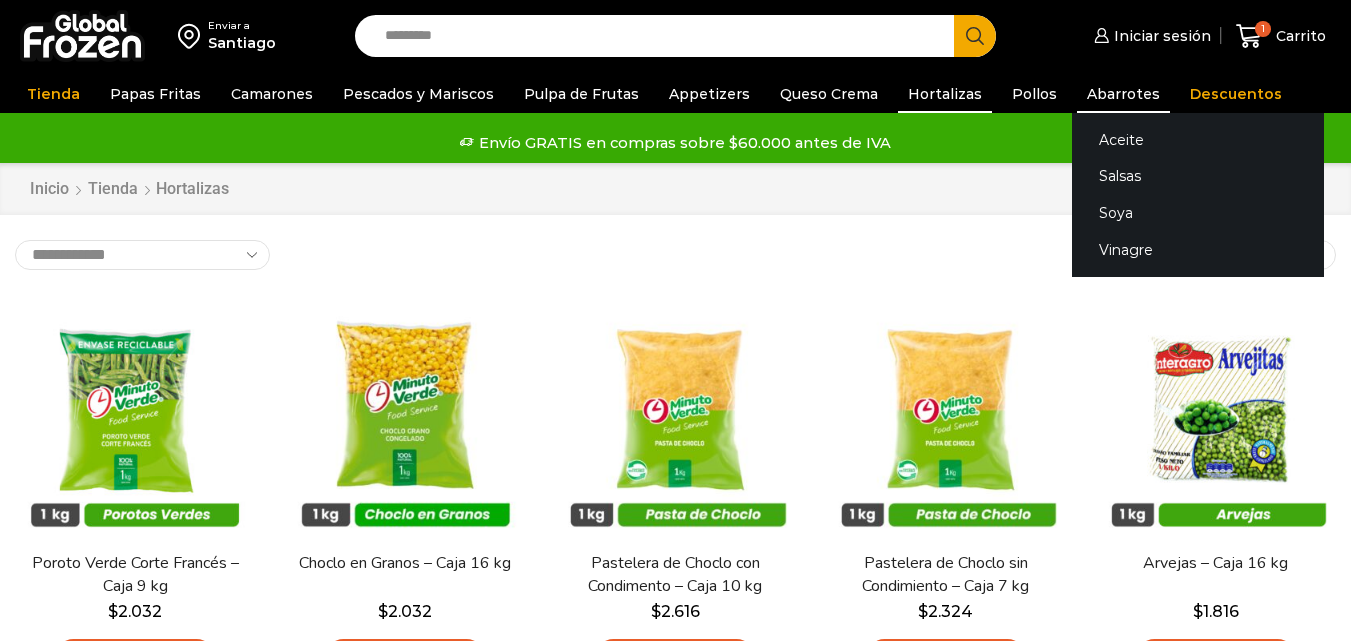 scroll, scrollTop: 0, scrollLeft: 0, axis: both 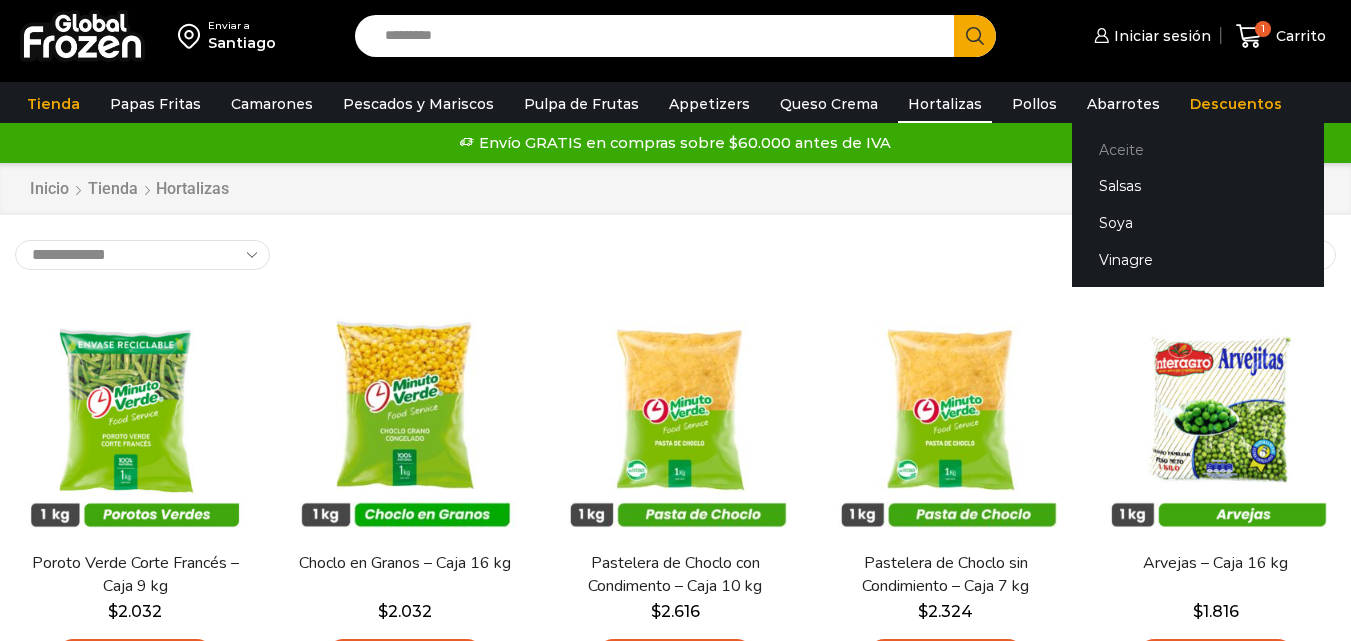 click on "Aceite" at bounding box center [1198, 149] 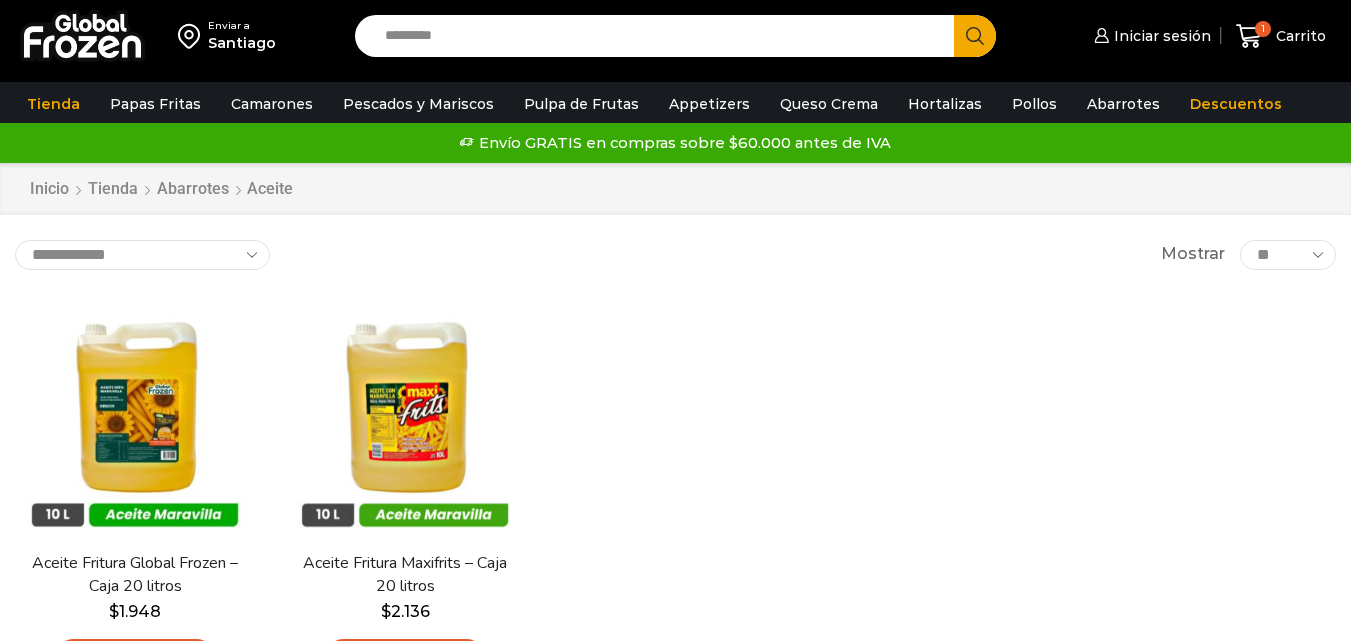 scroll, scrollTop: 0, scrollLeft: 0, axis: both 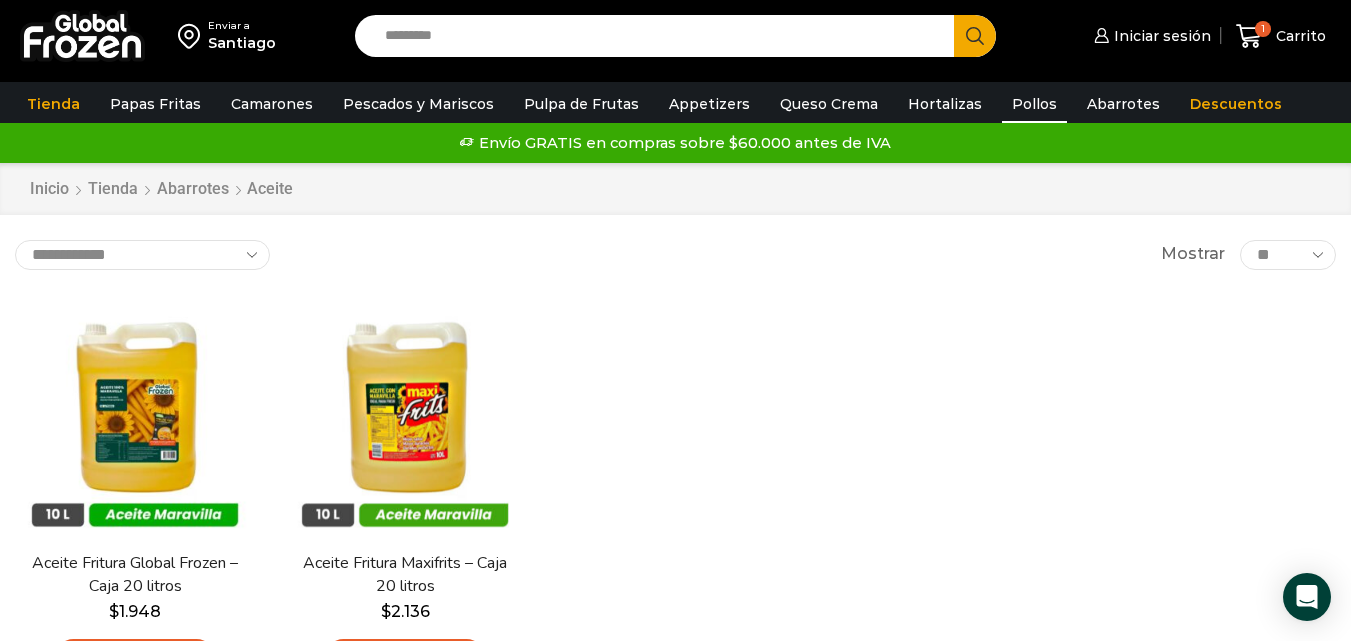 click on "Pollos" at bounding box center (1034, 104) 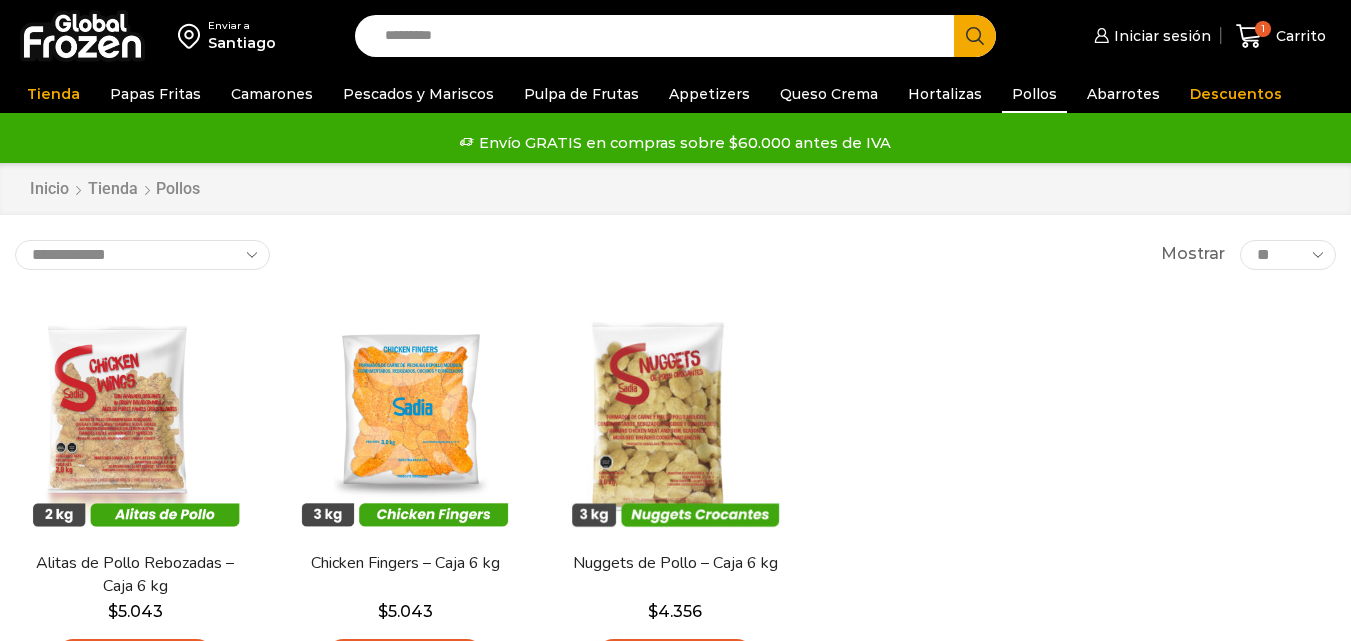 scroll, scrollTop: 0, scrollLeft: 0, axis: both 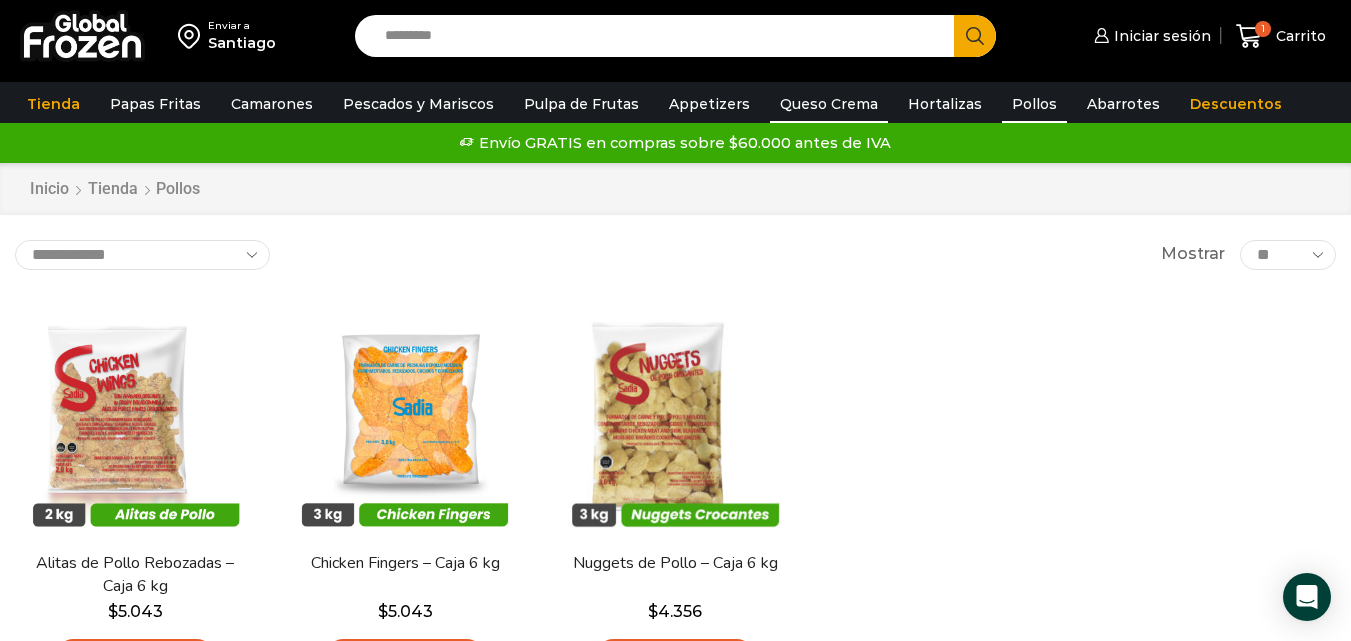 click on "Queso Crema" at bounding box center (829, 104) 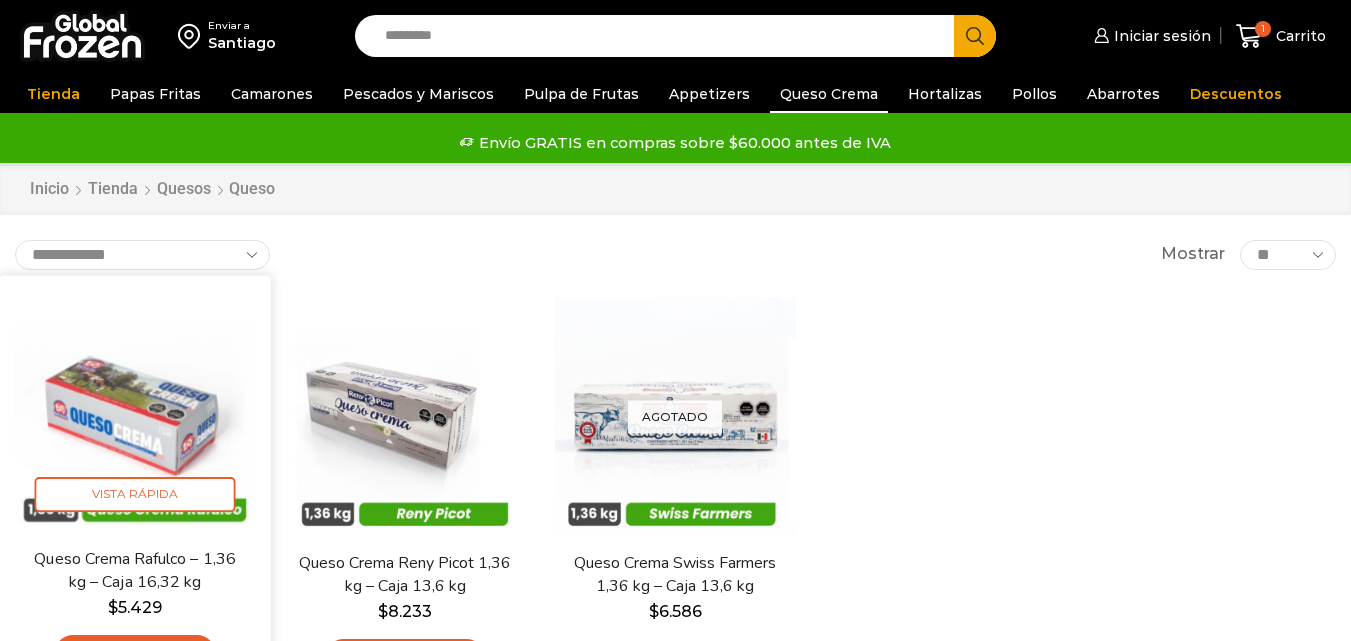 scroll, scrollTop: 0, scrollLeft: 0, axis: both 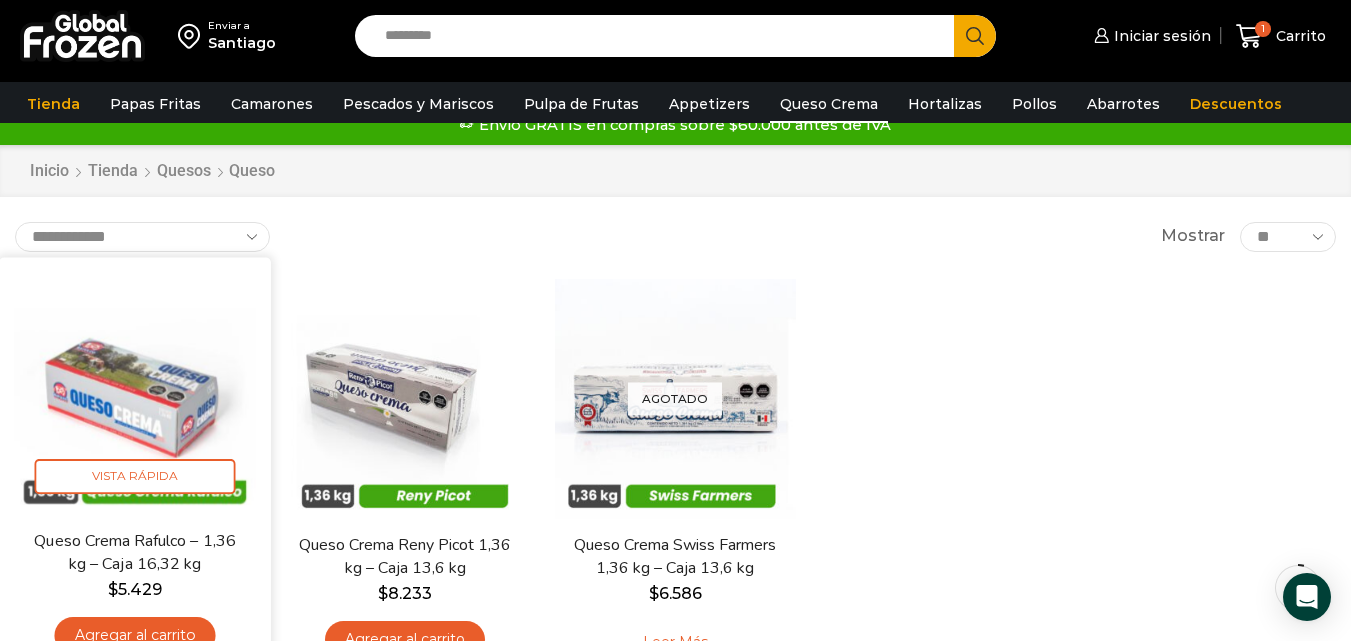 click on "Agregar al carrito" at bounding box center (135, 635) 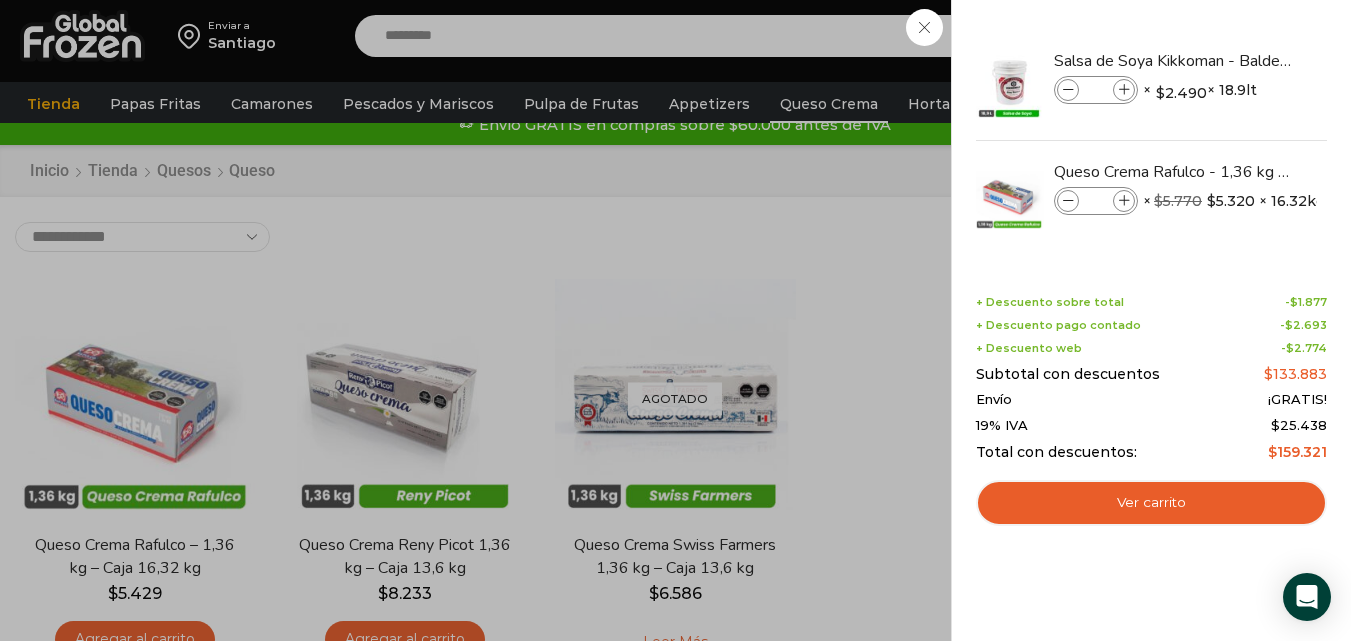 click on "2
Carrito
2
2
Shopping Cart
*" at bounding box center (1281, 36) 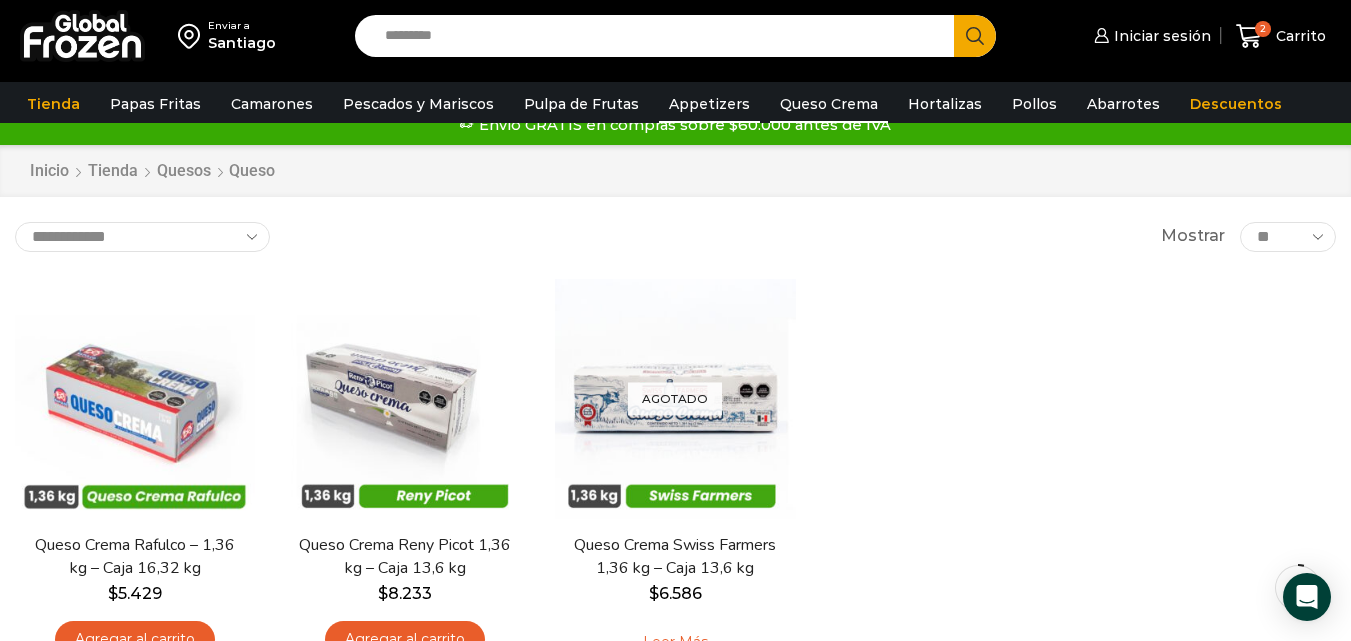 click on "Appetizers" at bounding box center (709, 104) 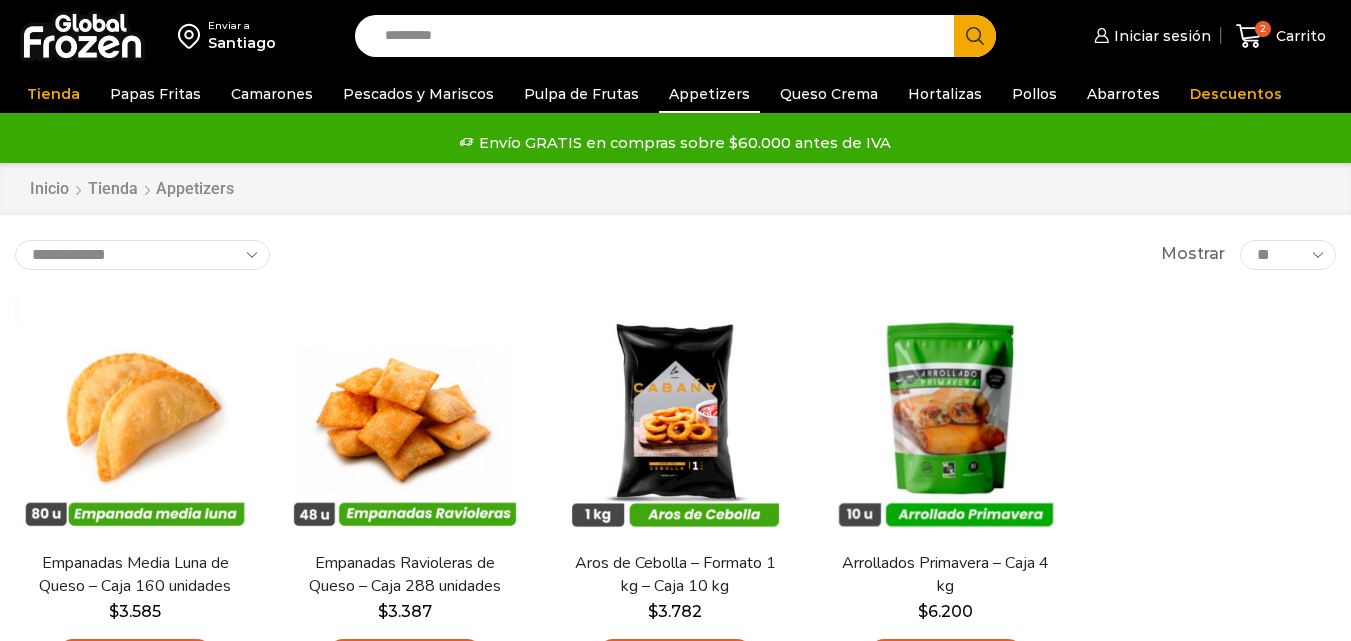 scroll, scrollTop: 0, scrollLeft: 0, axis: both 